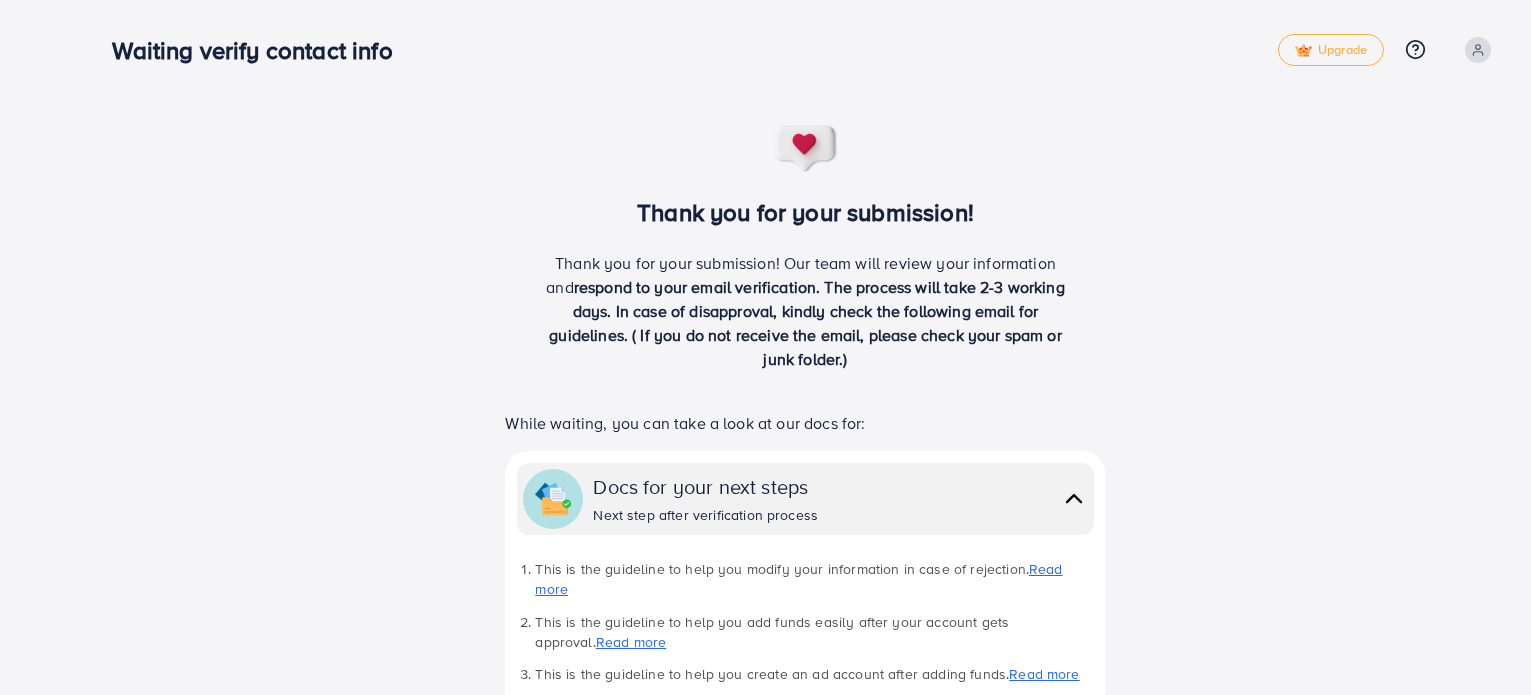 scroll, scrollTop: 0, scrollLeft: 0, axis: both 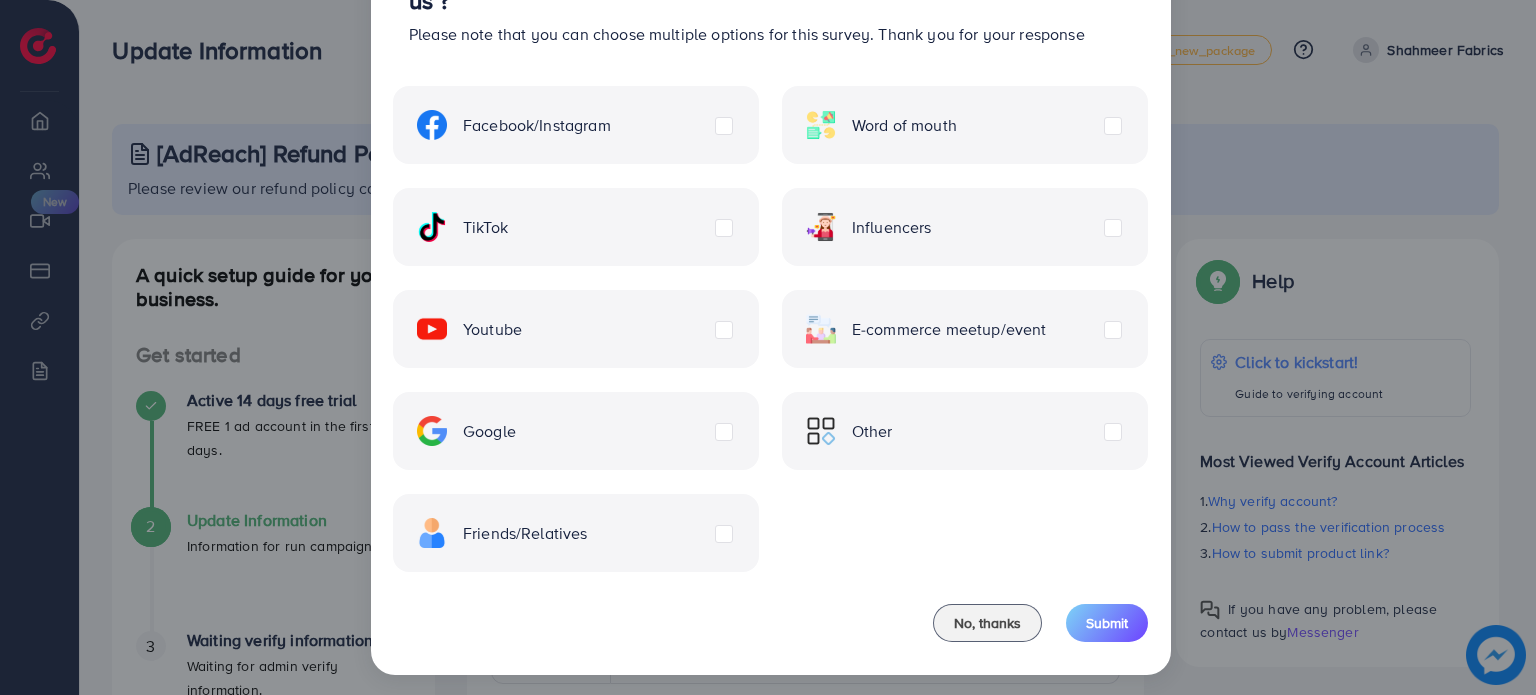 click on "Word of mouth" at bounding box center (965, 125) 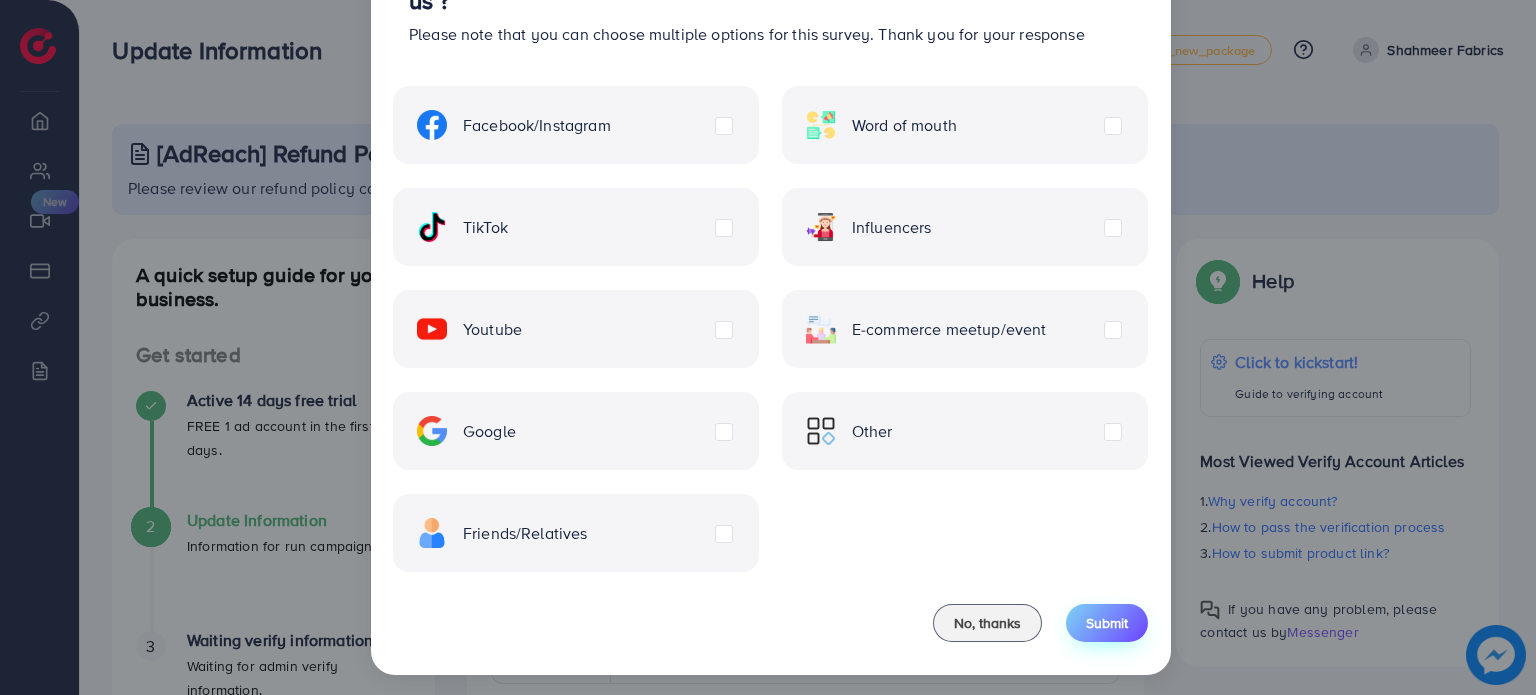 click on "Submit" at bounding box center (1107, 623) 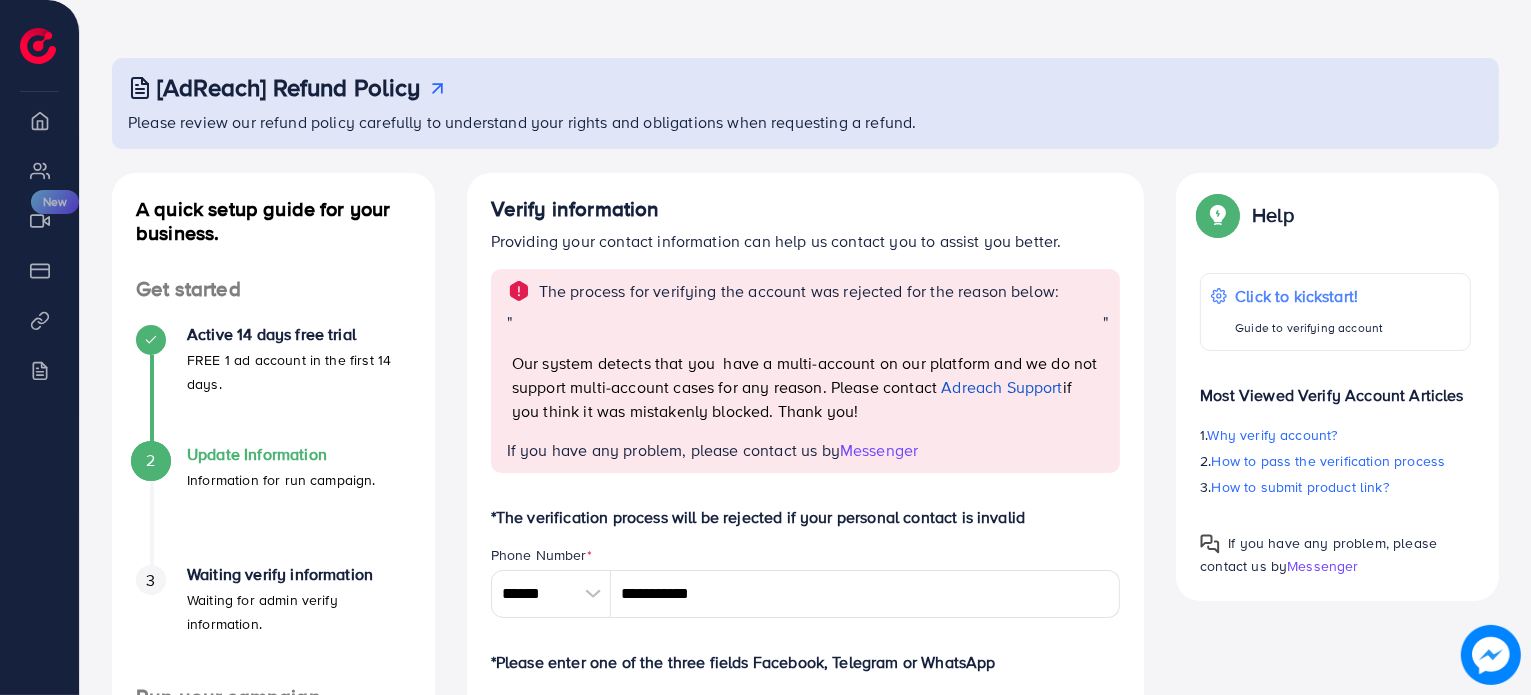 scroll, scrollTop: 100, scrollLeft: 0, axis: vertical 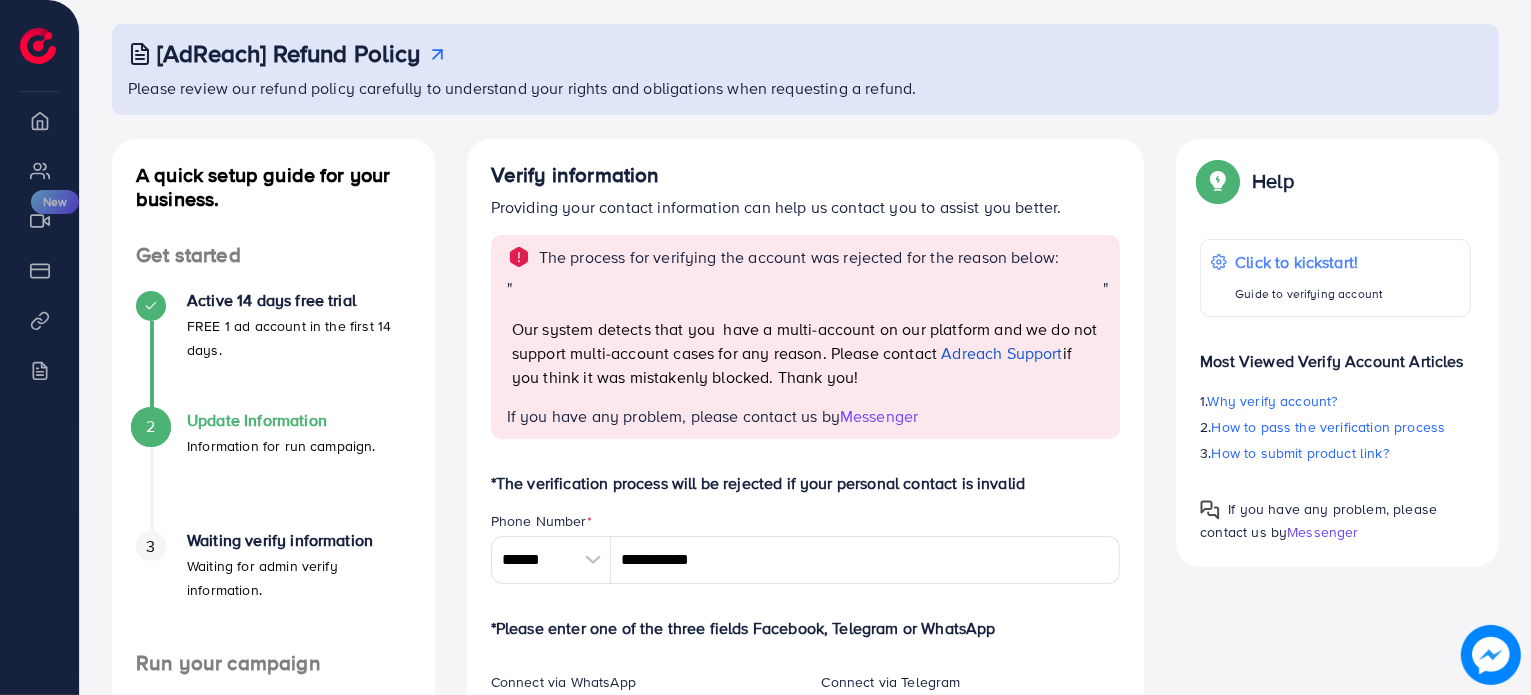 click at bounding box center [38, 46] 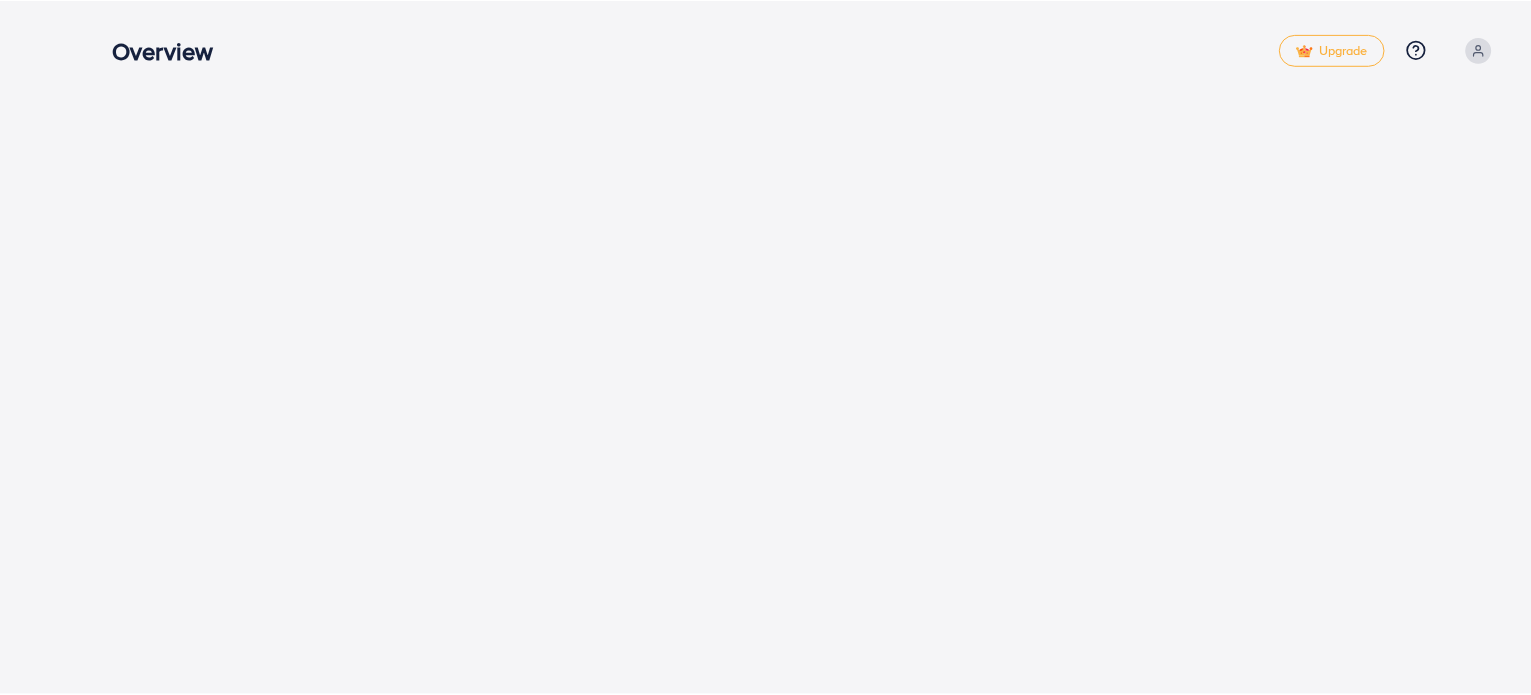 scroll, scrollTop: 0, scrollLeft: 0, axis: both 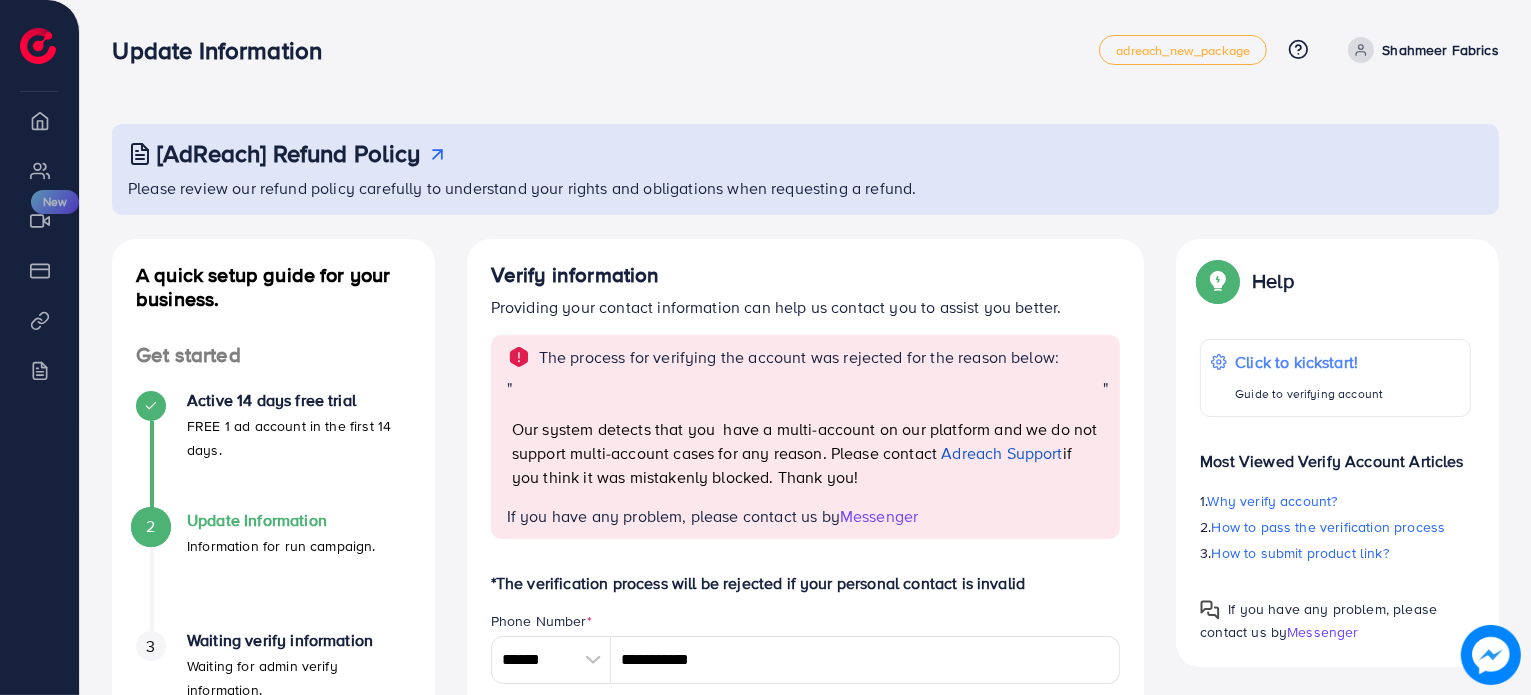 click on "Shahmeer Fabrics" at bounding box center [1419, 50] 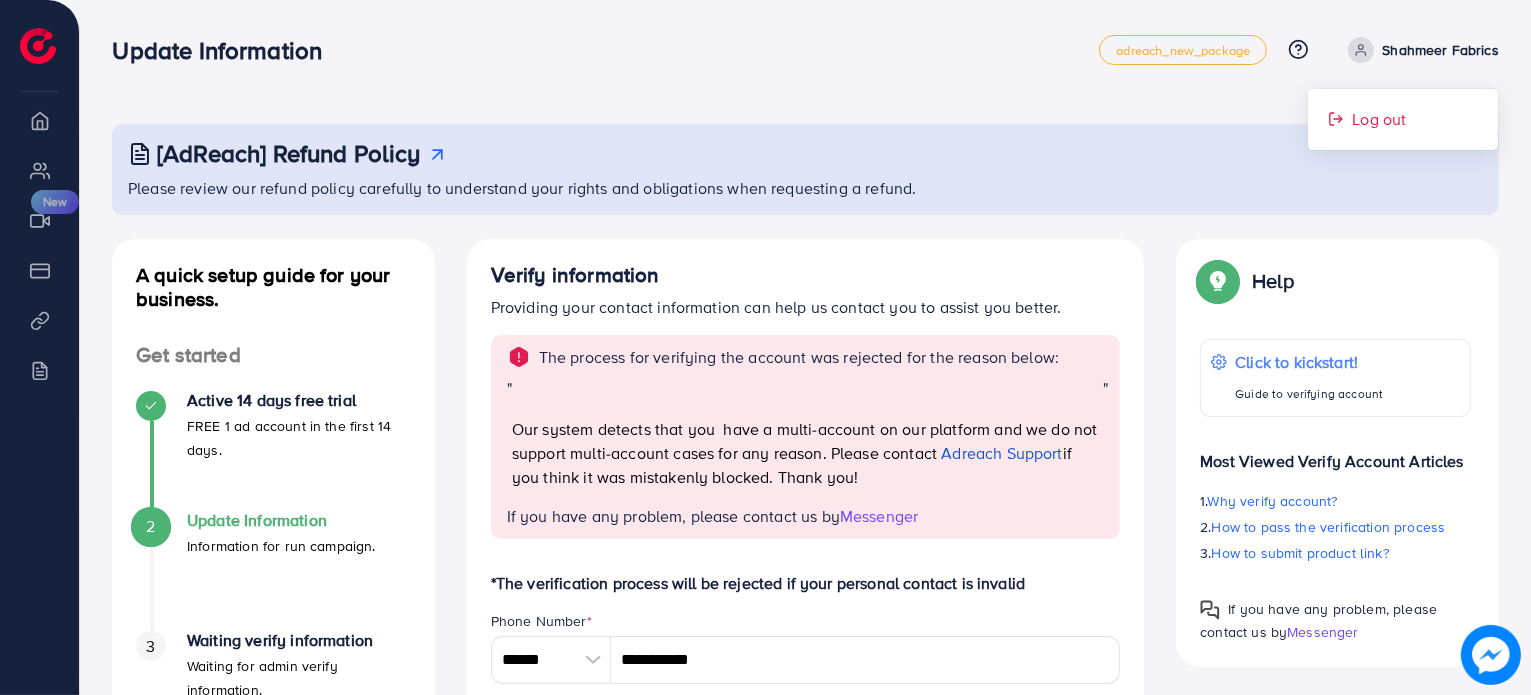 click on "Log out" at bounding box center (1379, 119) 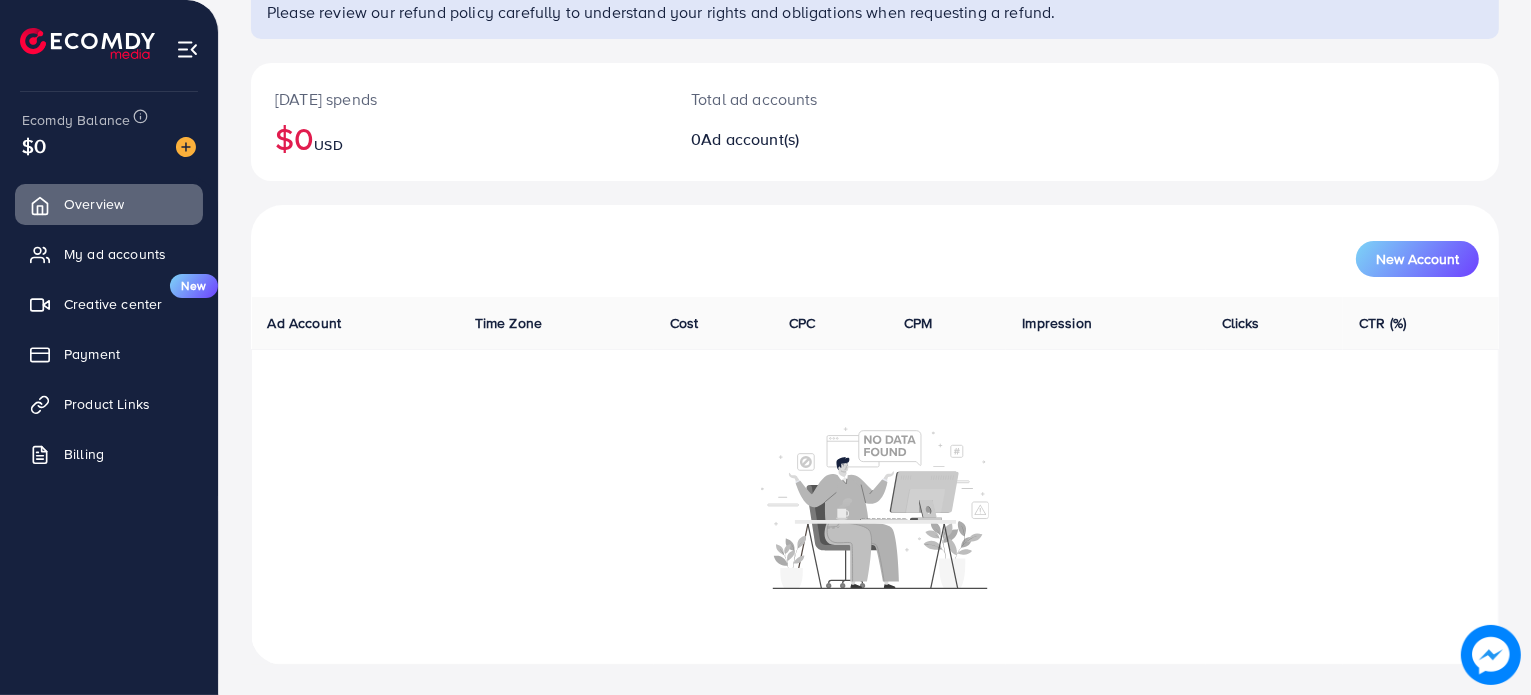 scroll, scrollTop: 0, scrollLeft: 0, axis: both 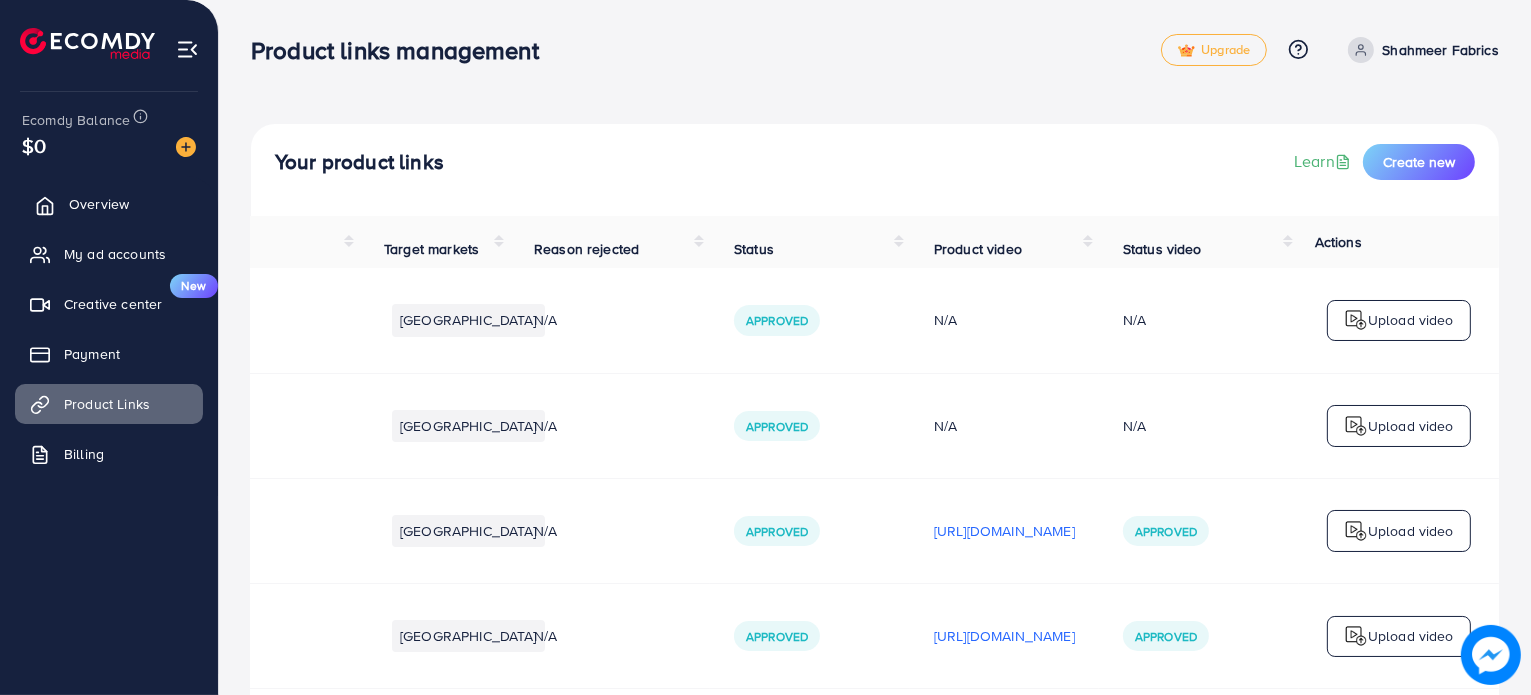 click on "Overview" at bounding box center [99, 204] 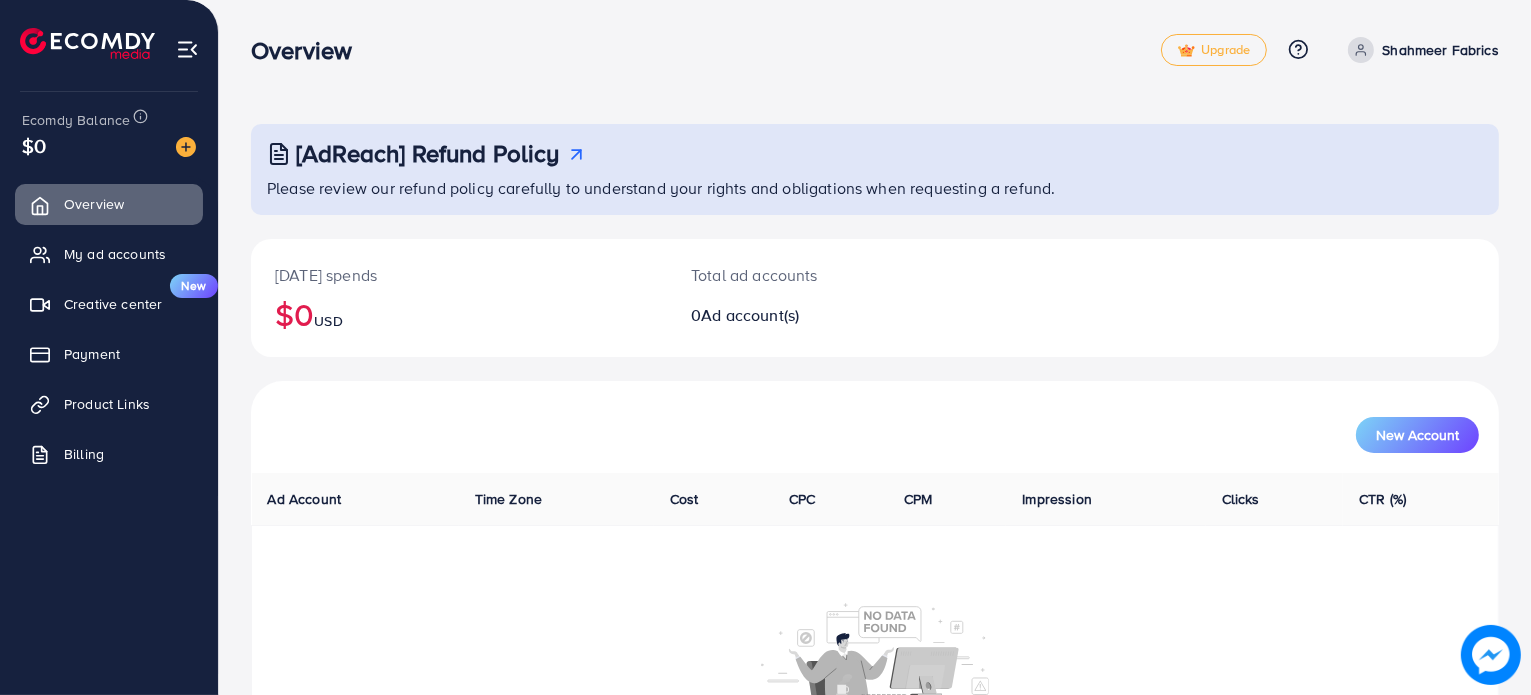 click on "Overview My ad accounts Creative center  New  Payment Product Links Billing" at bounding box center (109, 335) 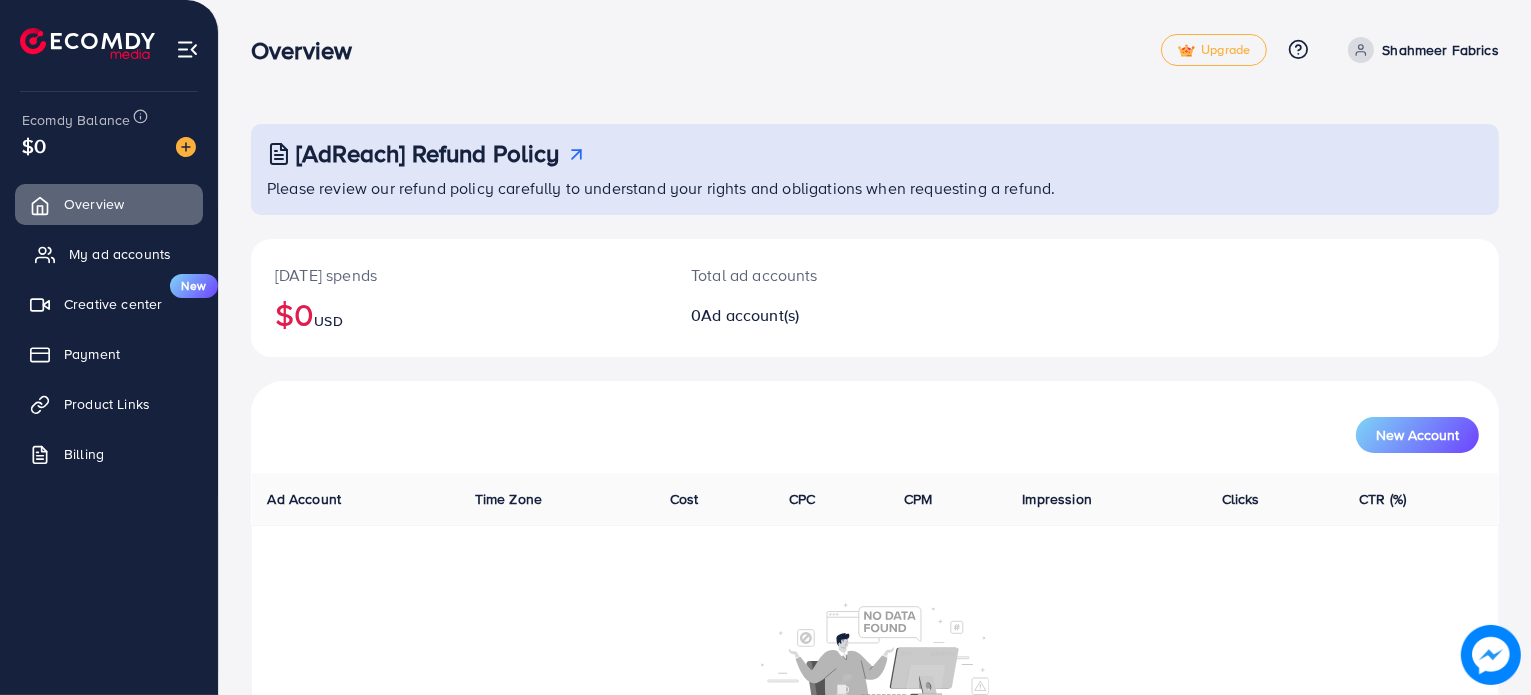 click on "My ad accounts" at bounding box center (120, 254) 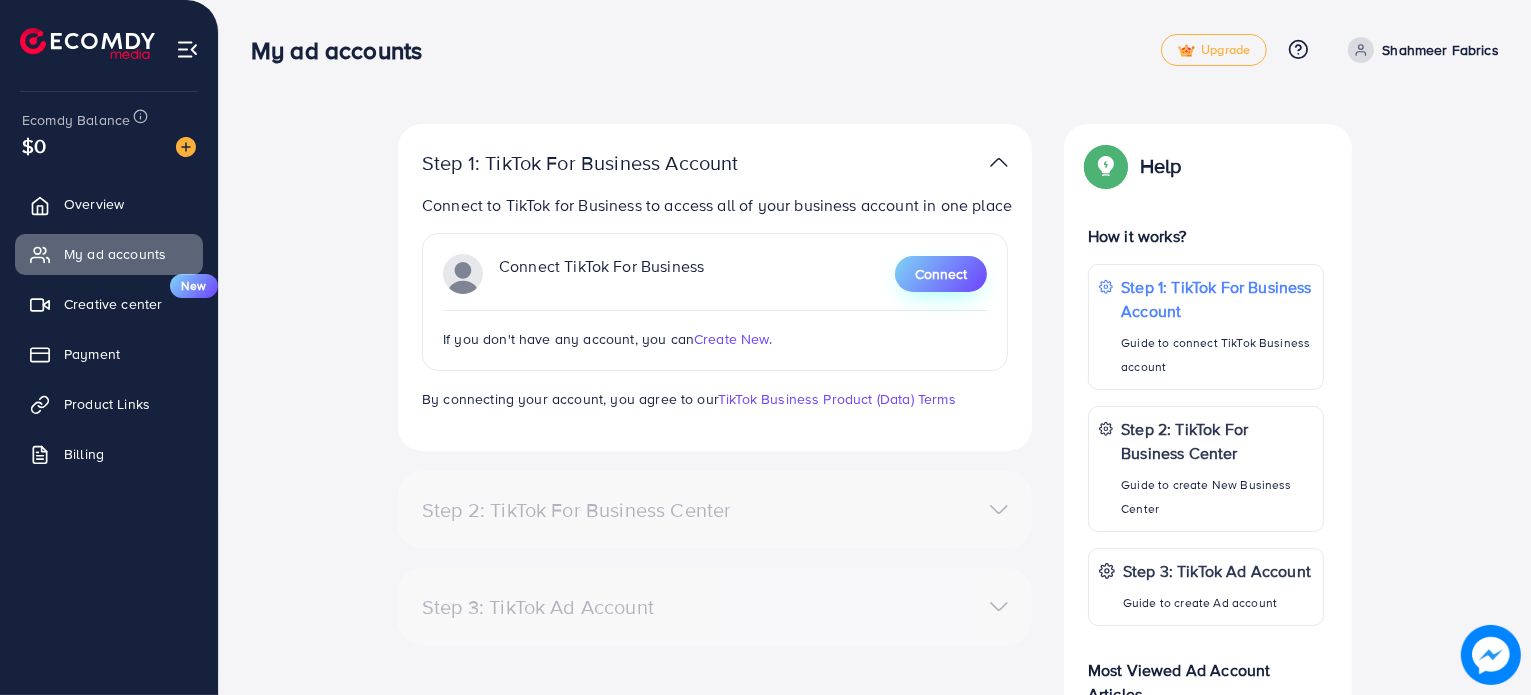 click on "Connect" at bounding box center (941, 274) 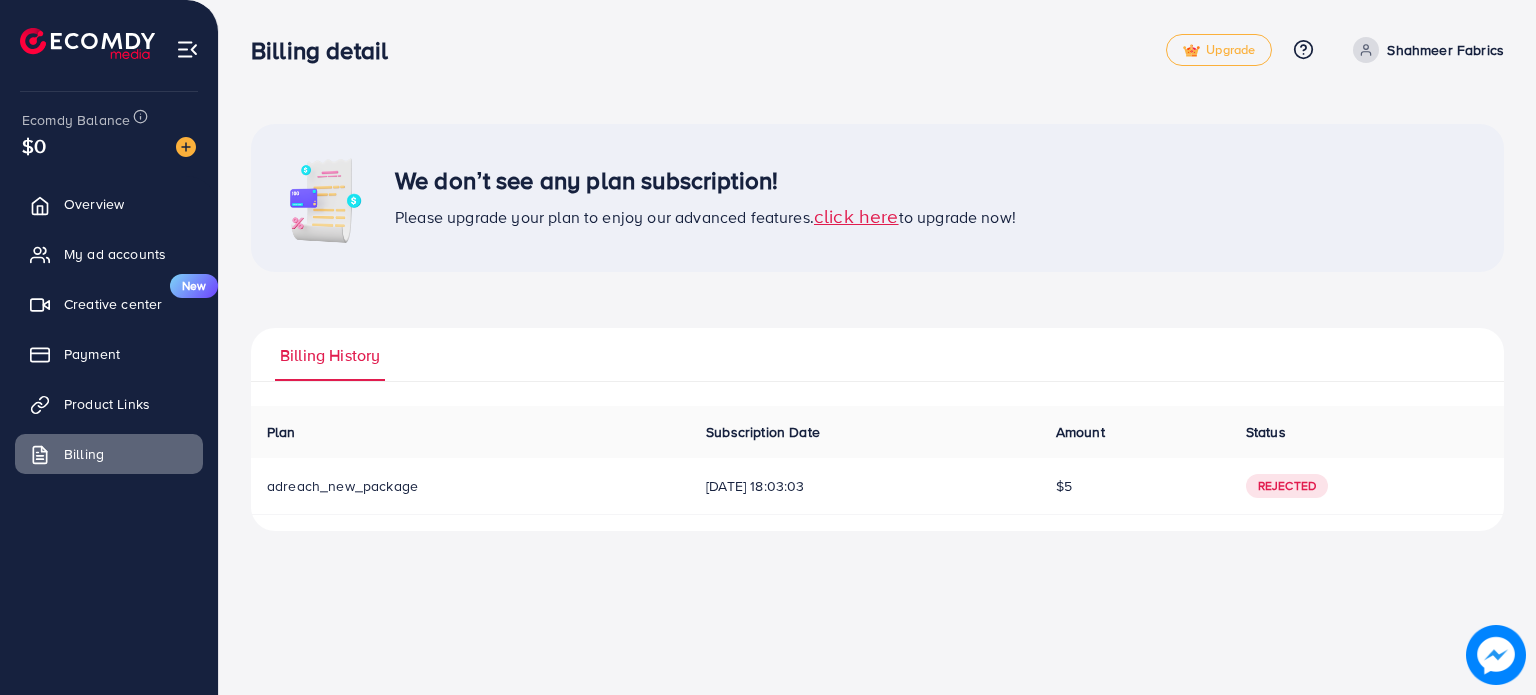 click on "Rejected" at bounding box center (1287, 486) 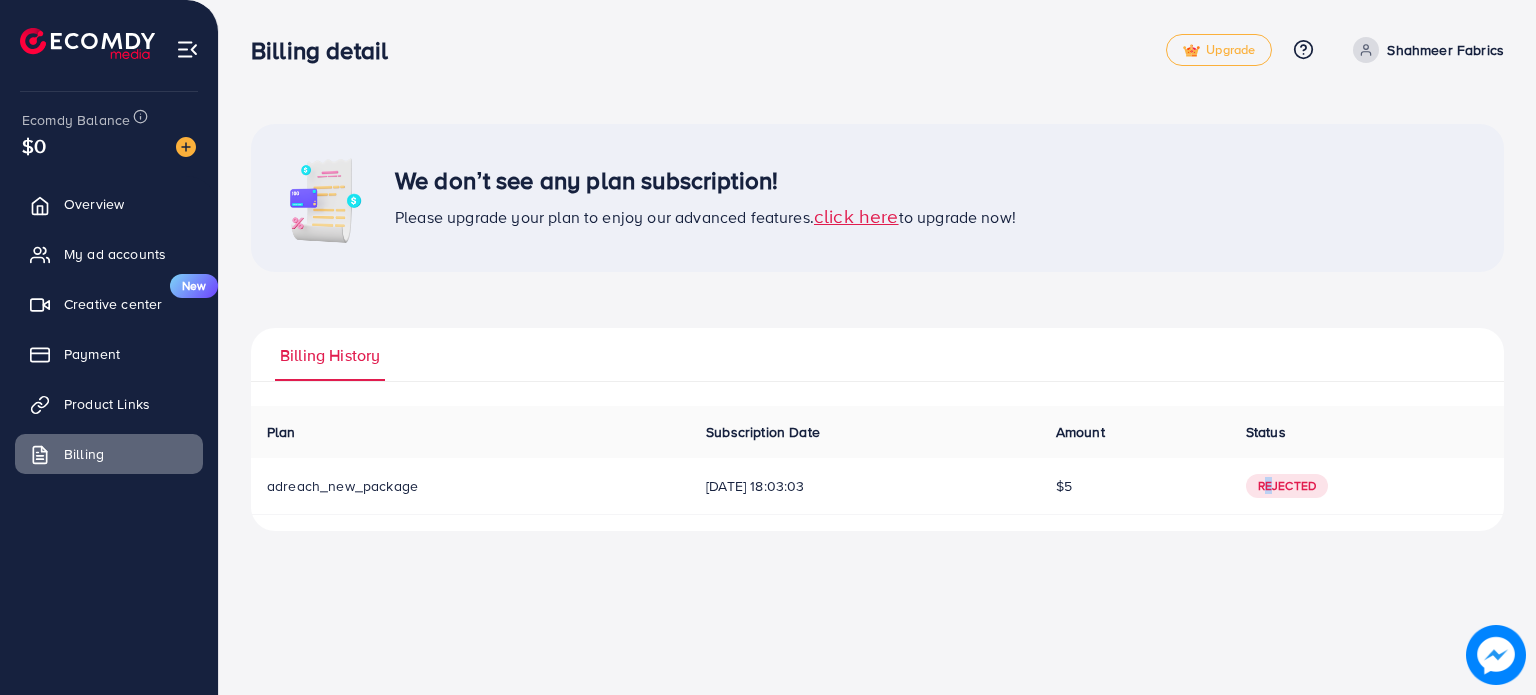 click on "Rejected" at bounding box center [1287, 486] 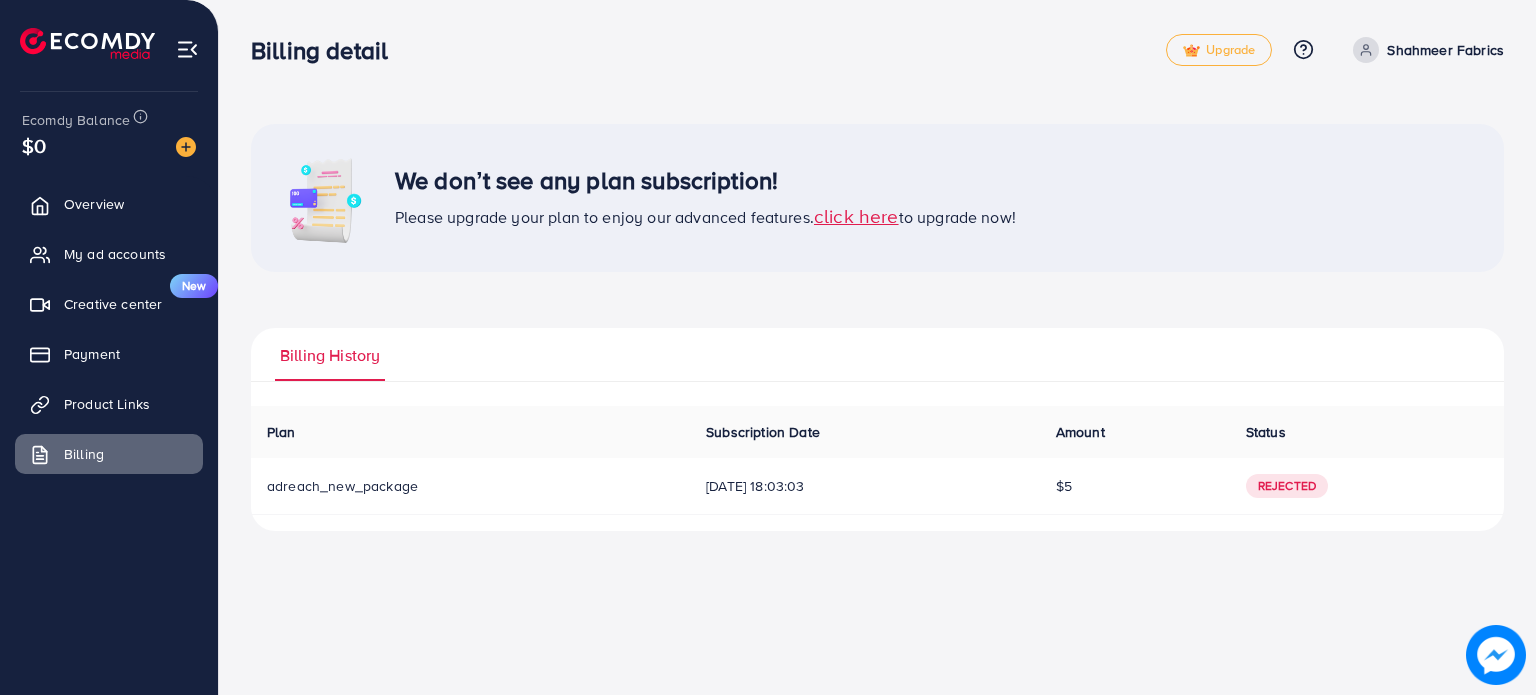 click on "Subscription Date" at bounding box center [865, 432] 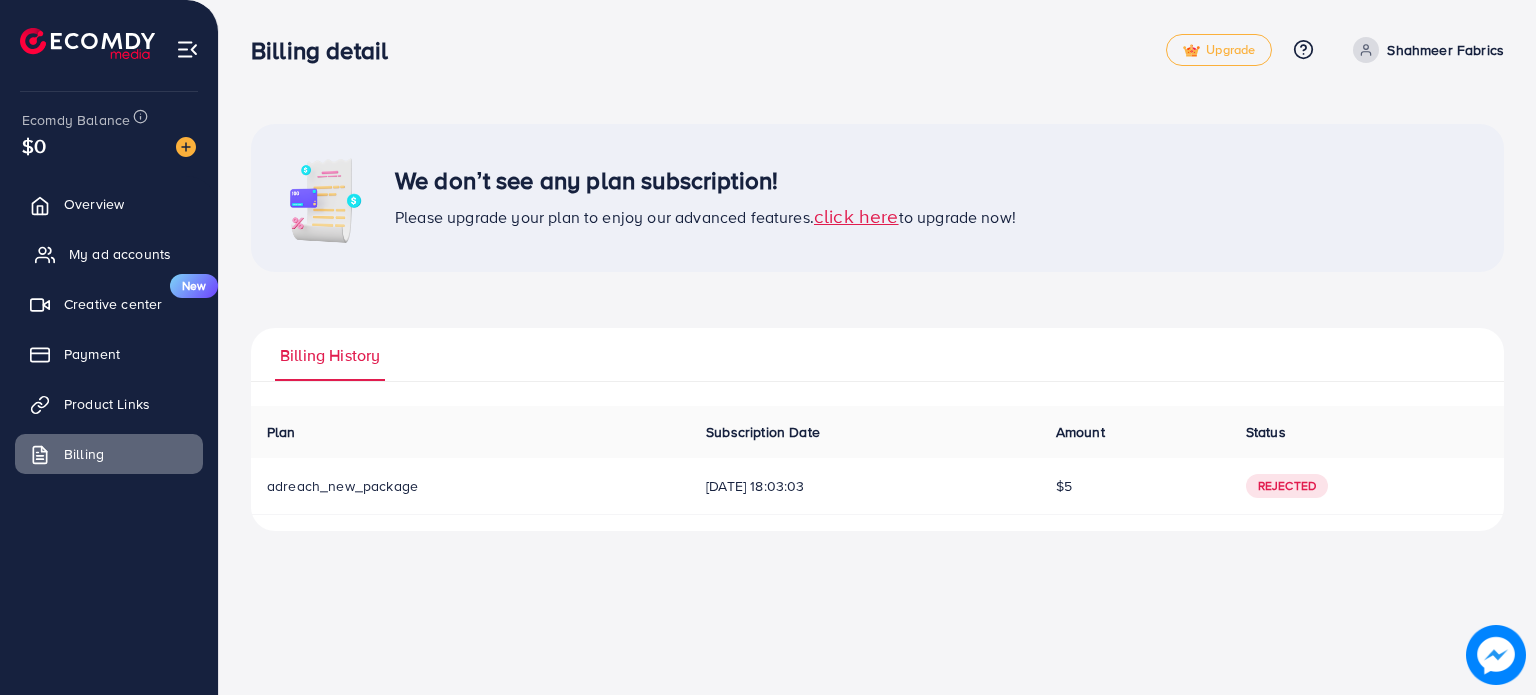 click on "My ad accounts" at bounding box center (120, 254) 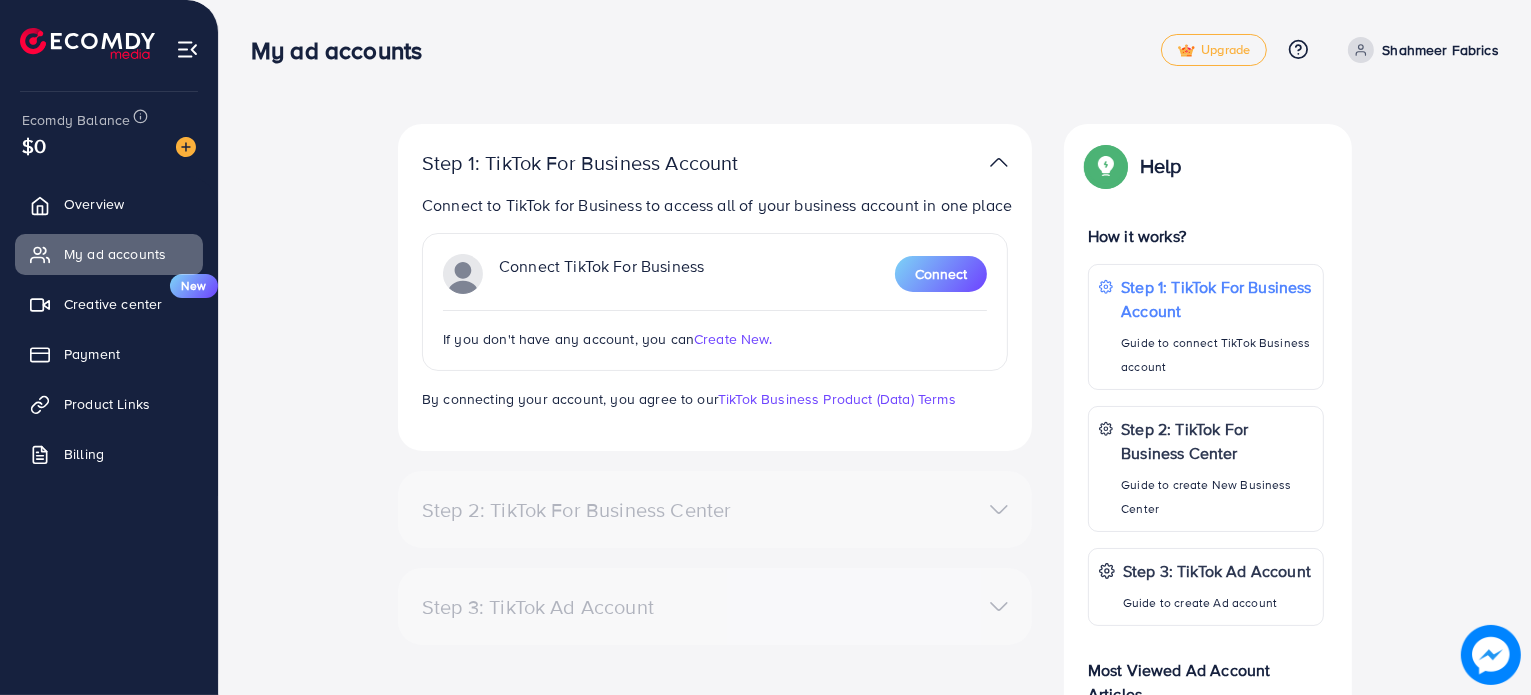 click on "Connect" at bounding box center (941, 274) 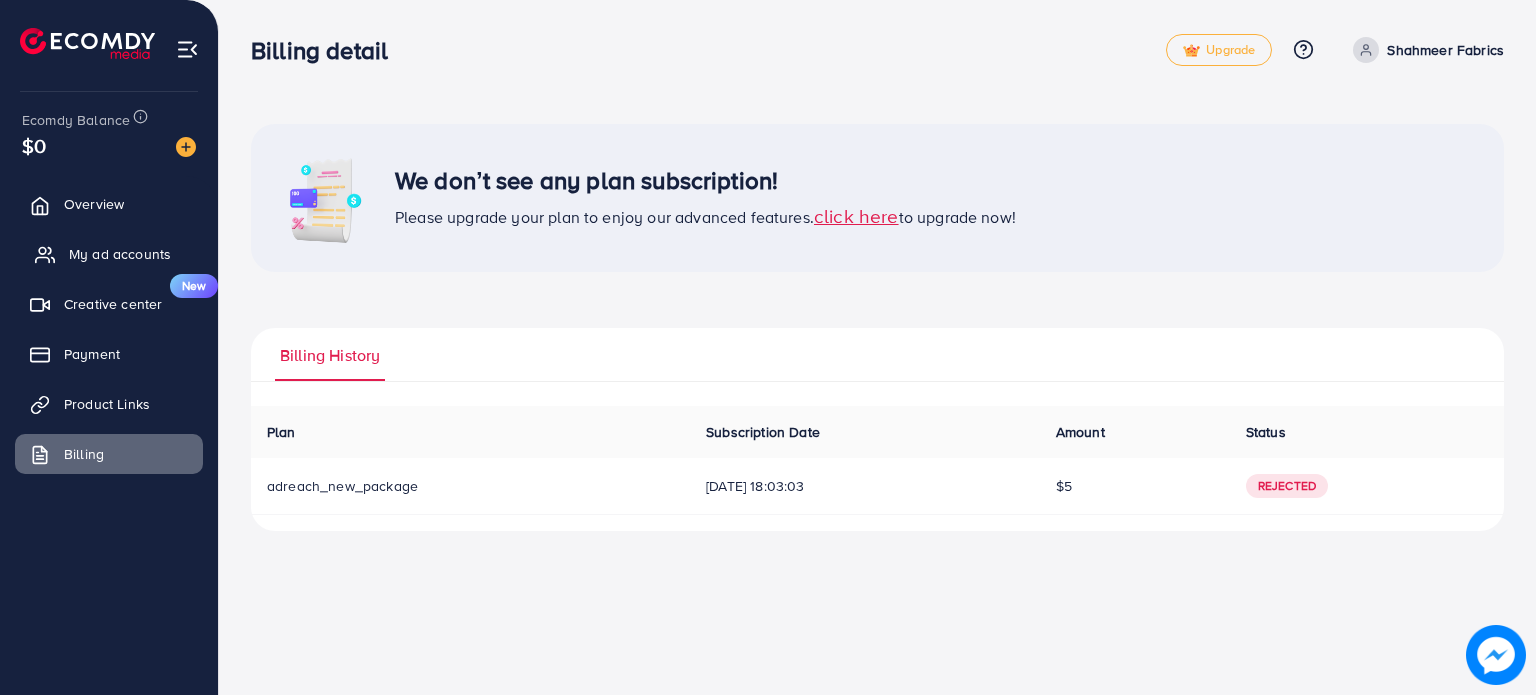 click on "My ad accounts" at bounding box center (109, 254) 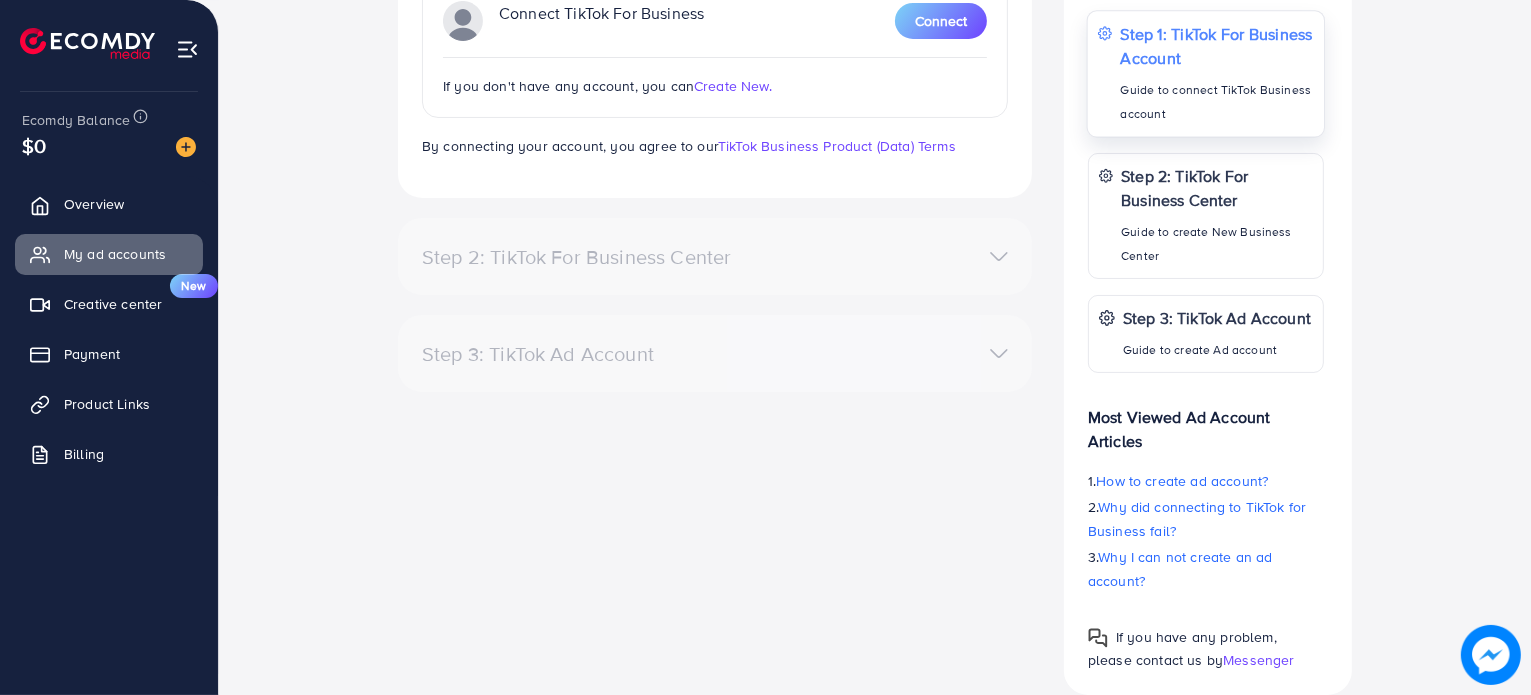scroll, scrollTop: 284, scrollLeft: 0, axis: vertical 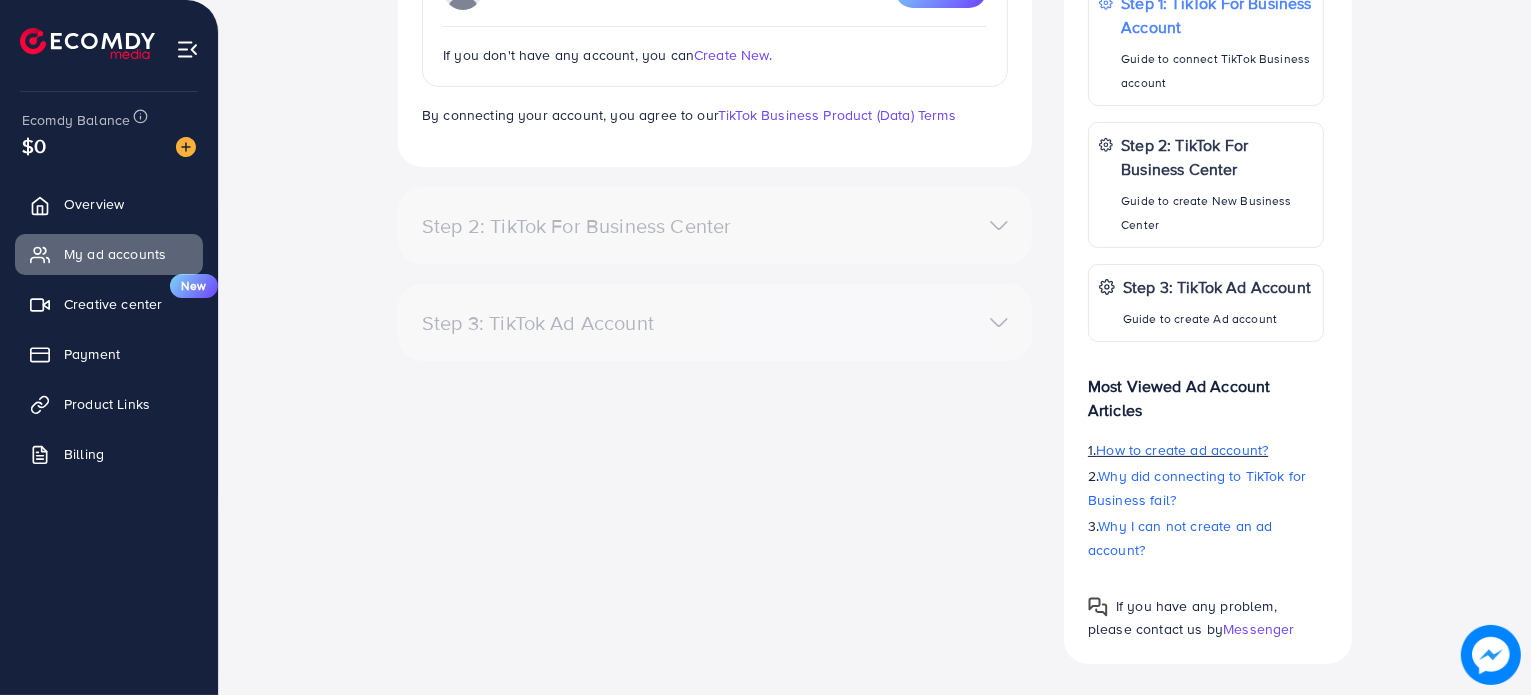 click on "How to create ad account?" at bounding box center (1182, 450) 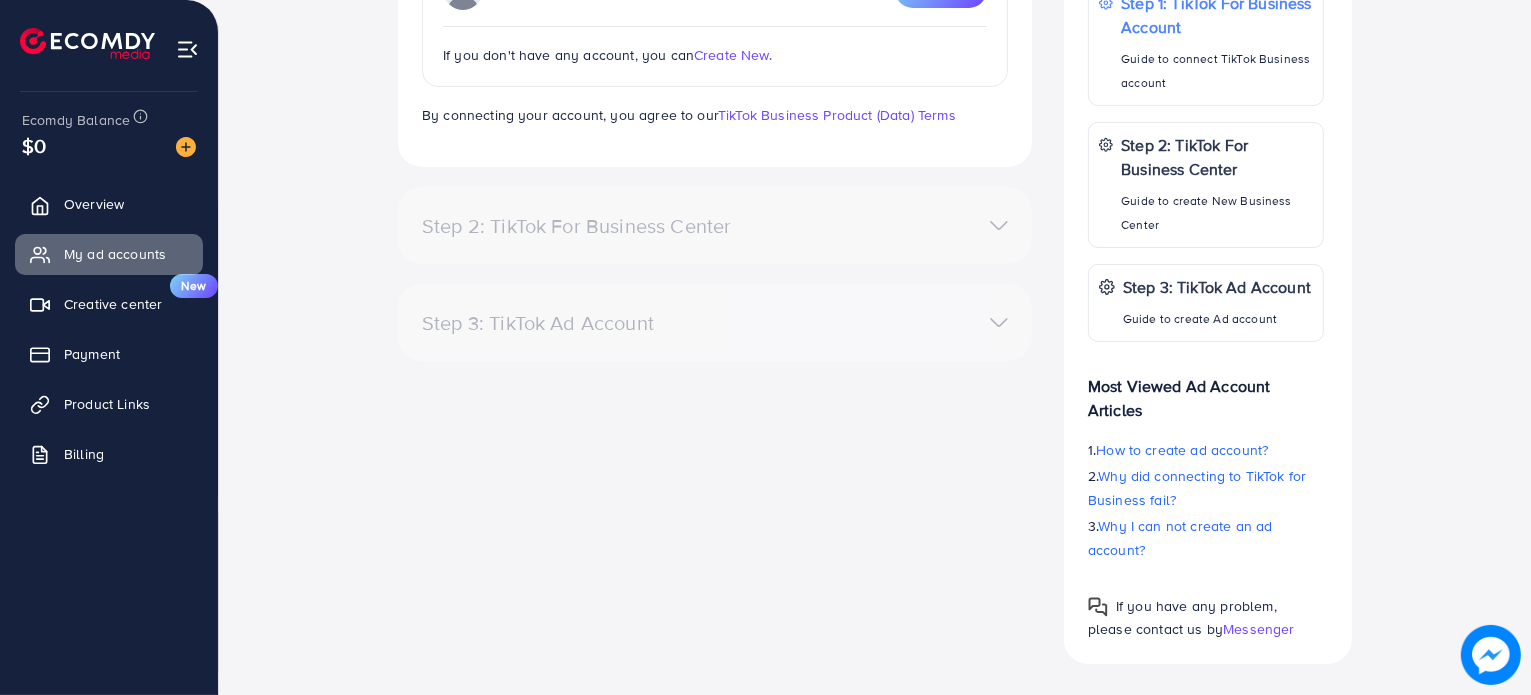 click at bounding box center [1491, 655] 